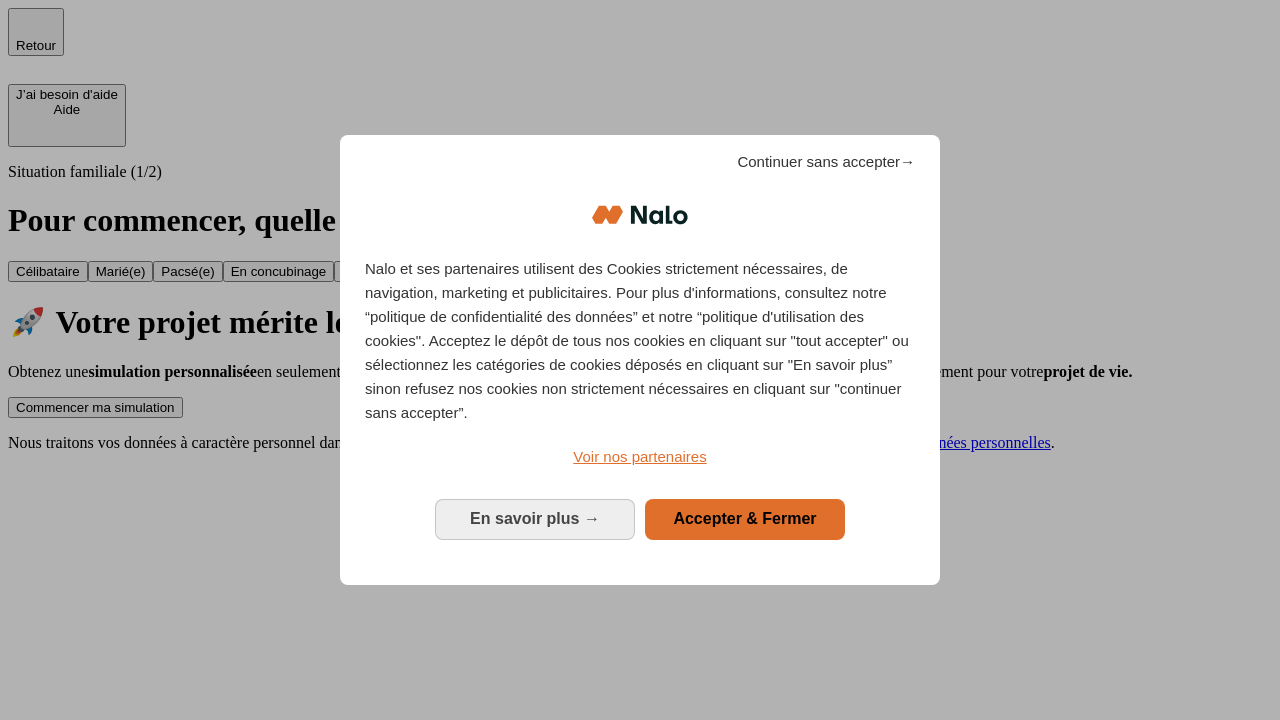 scroll, scrollTop: 0, scrollLeft: 0, axis: both 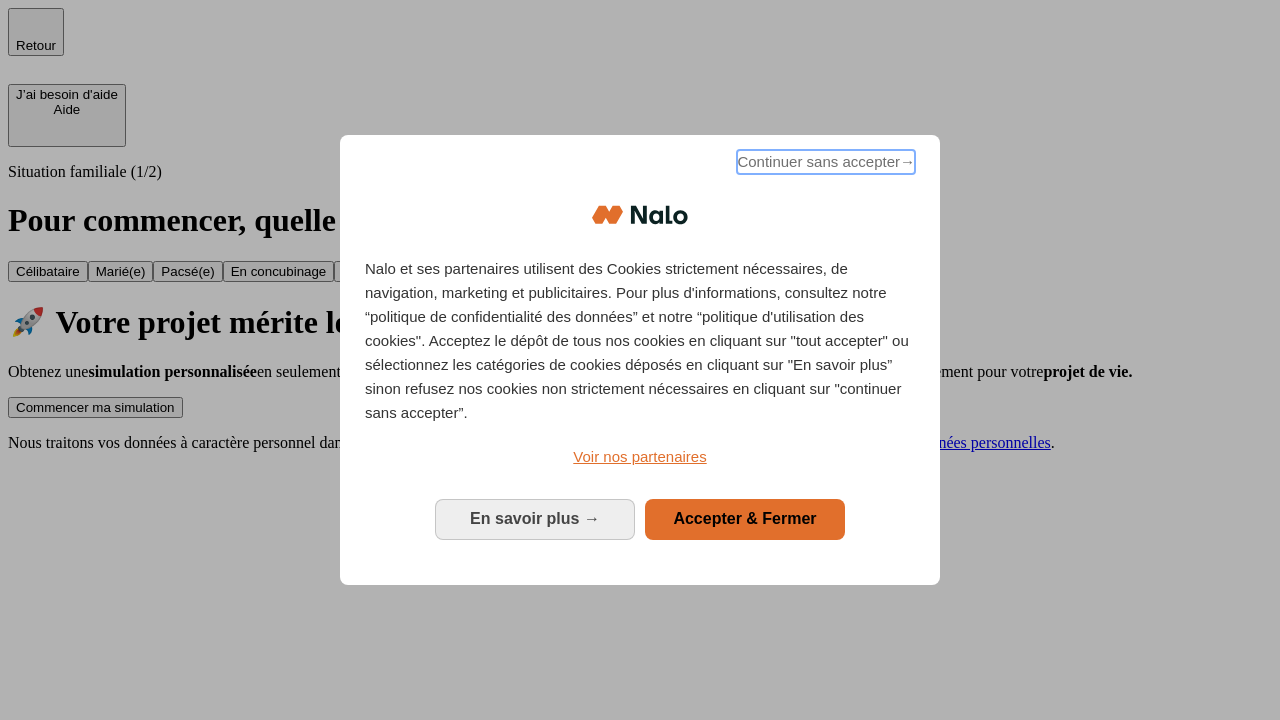 click on "Continuer sans accepter  →" at bounding box center (826, 162) 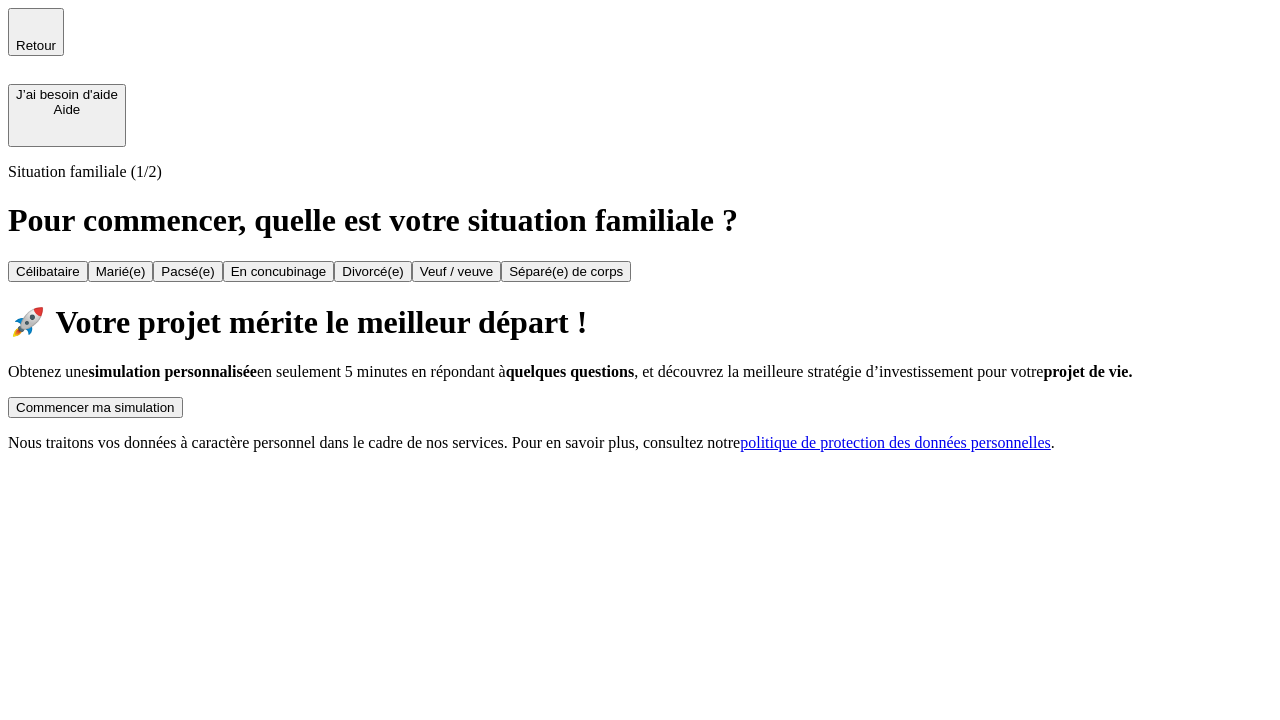click on "Commencer ma simulation" at bounding box center (95, 407) 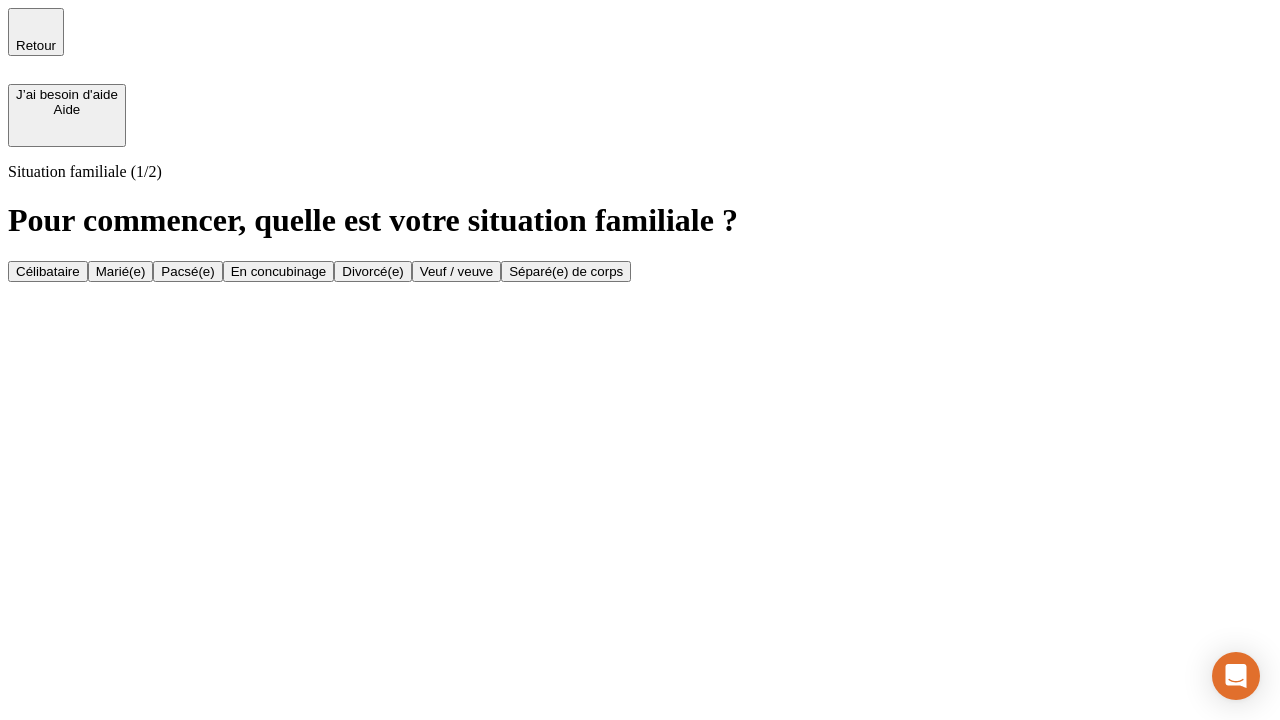 click on "Célibataire" at bounding box center [48, 271] 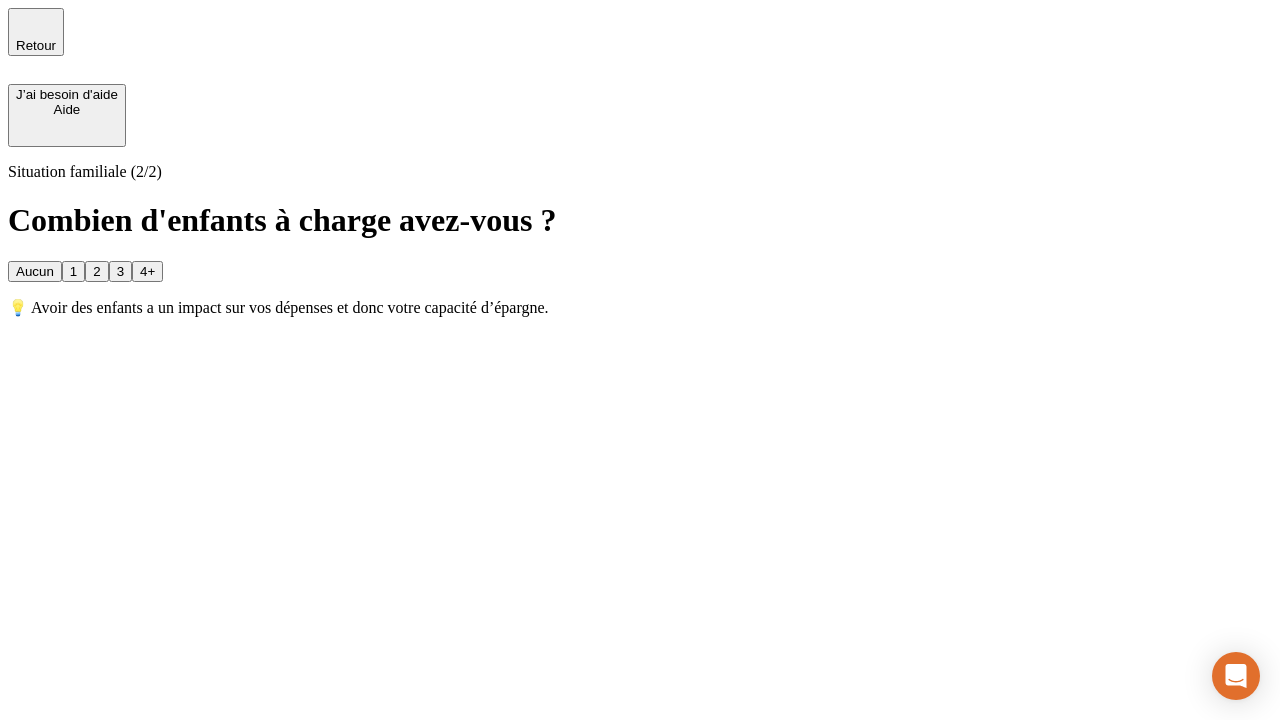 click on "Aucun" at bounding box center [35, 271] 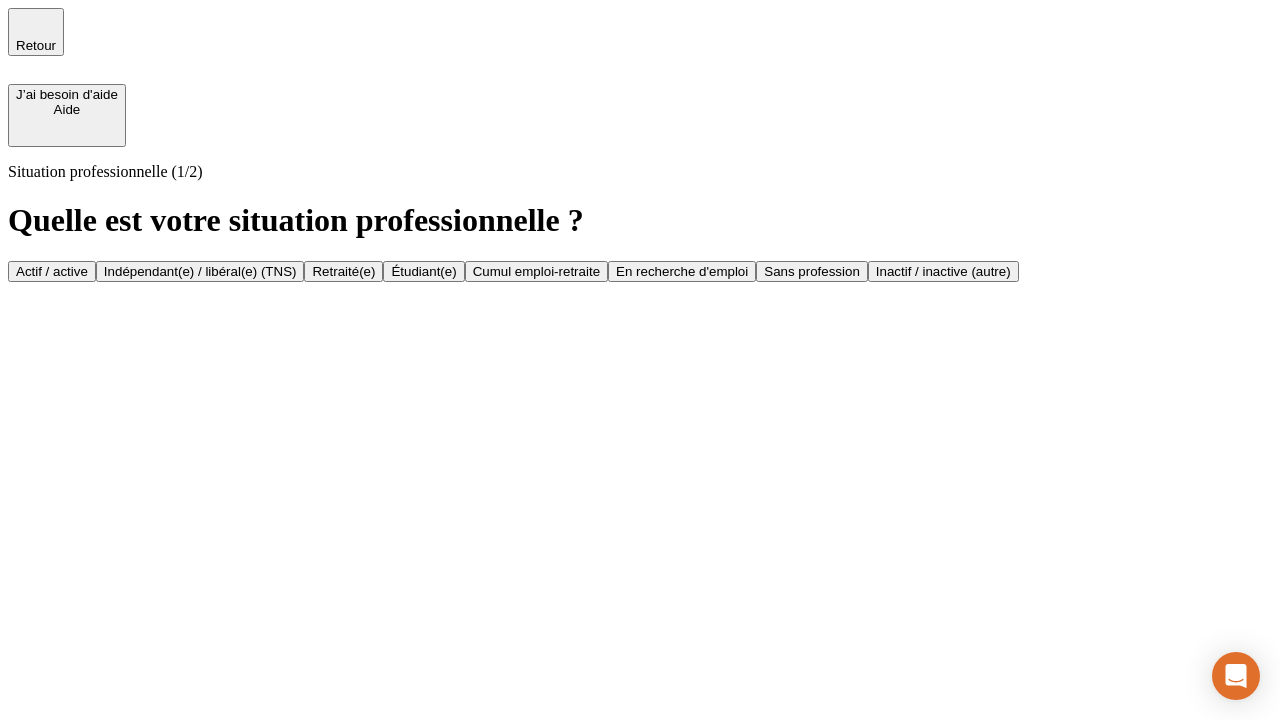 click on "Actif / active" at bounding box center [52, 271] 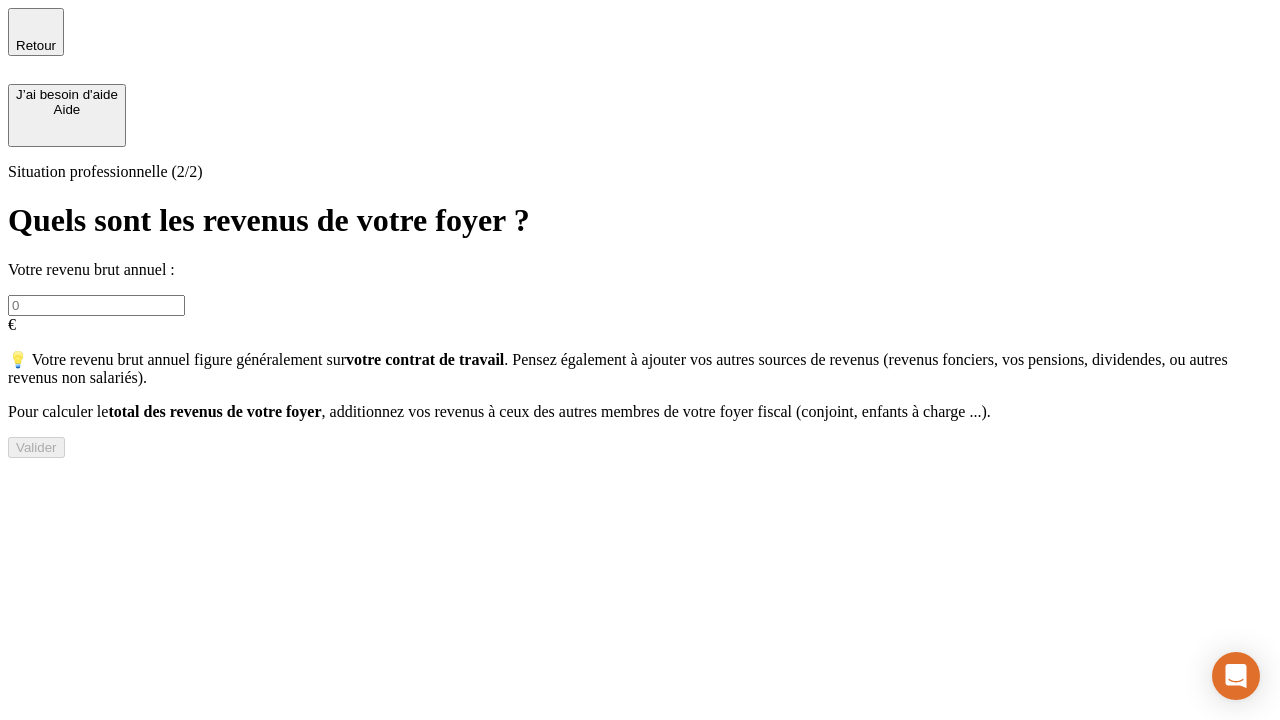 click at bounding box center [96, 305] 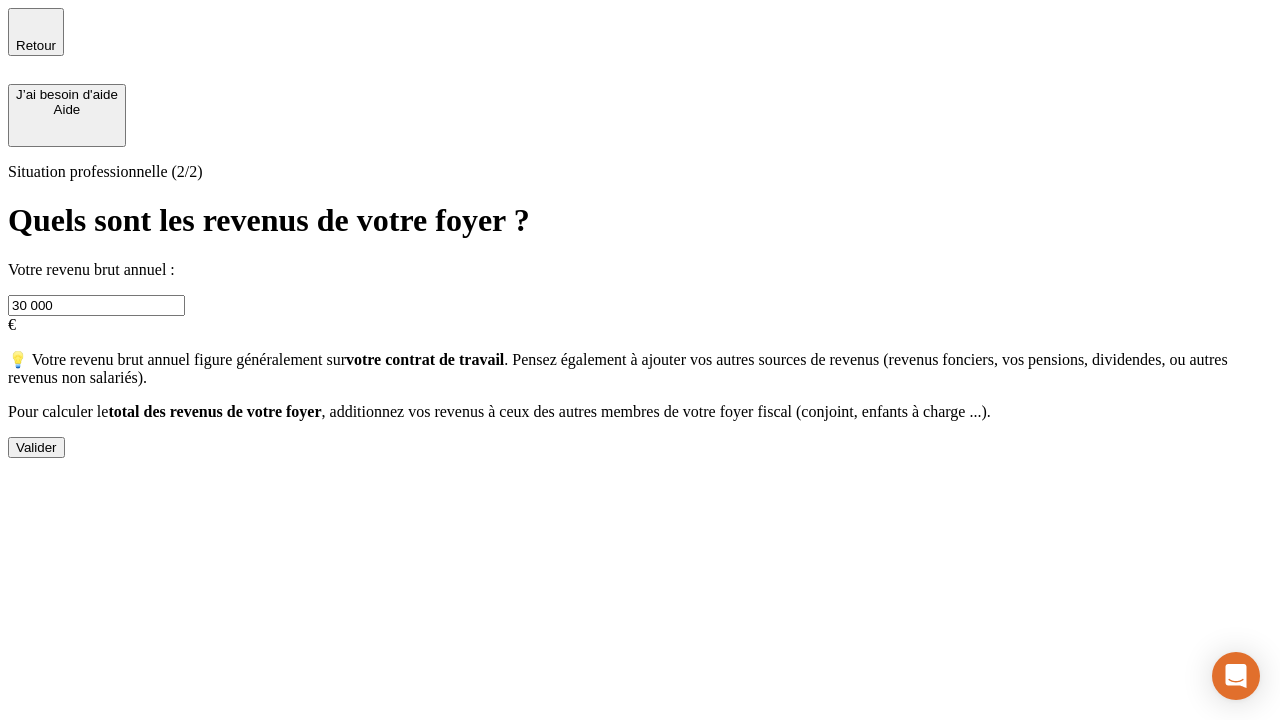 type on "30 000" 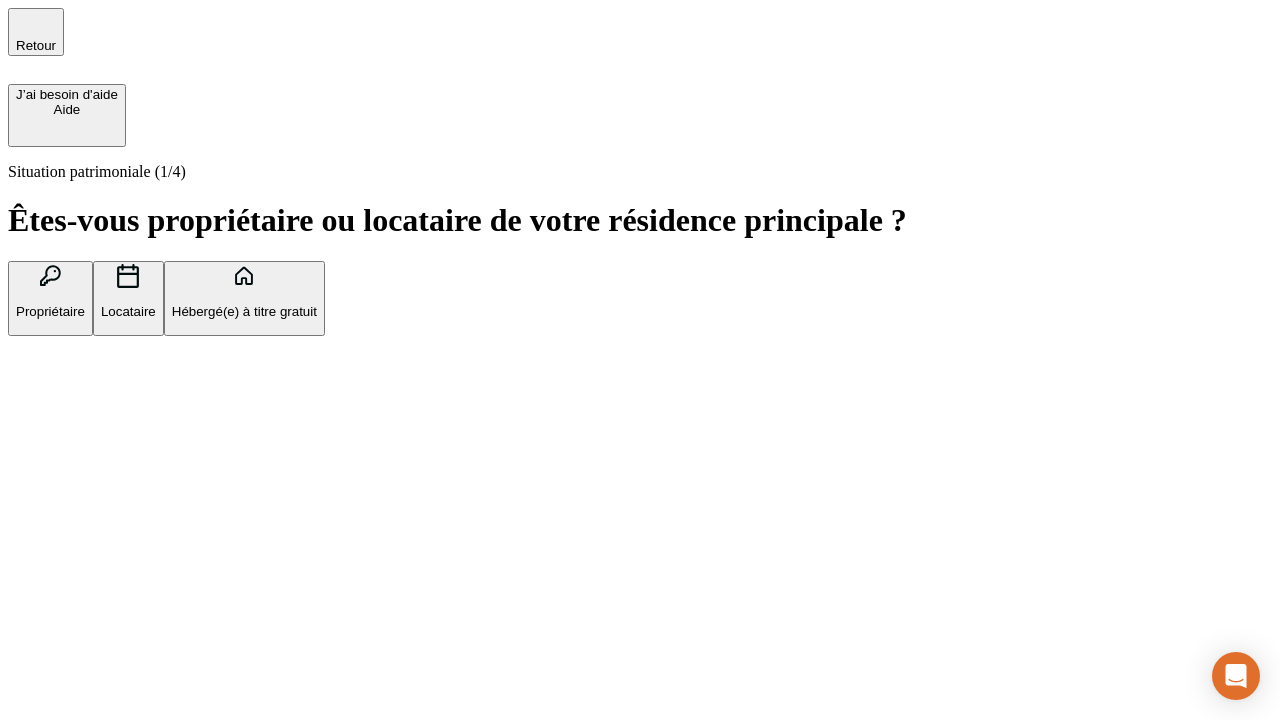 click on "Hébergé(e) à titre gratuit" at bounding box center (244, 311) 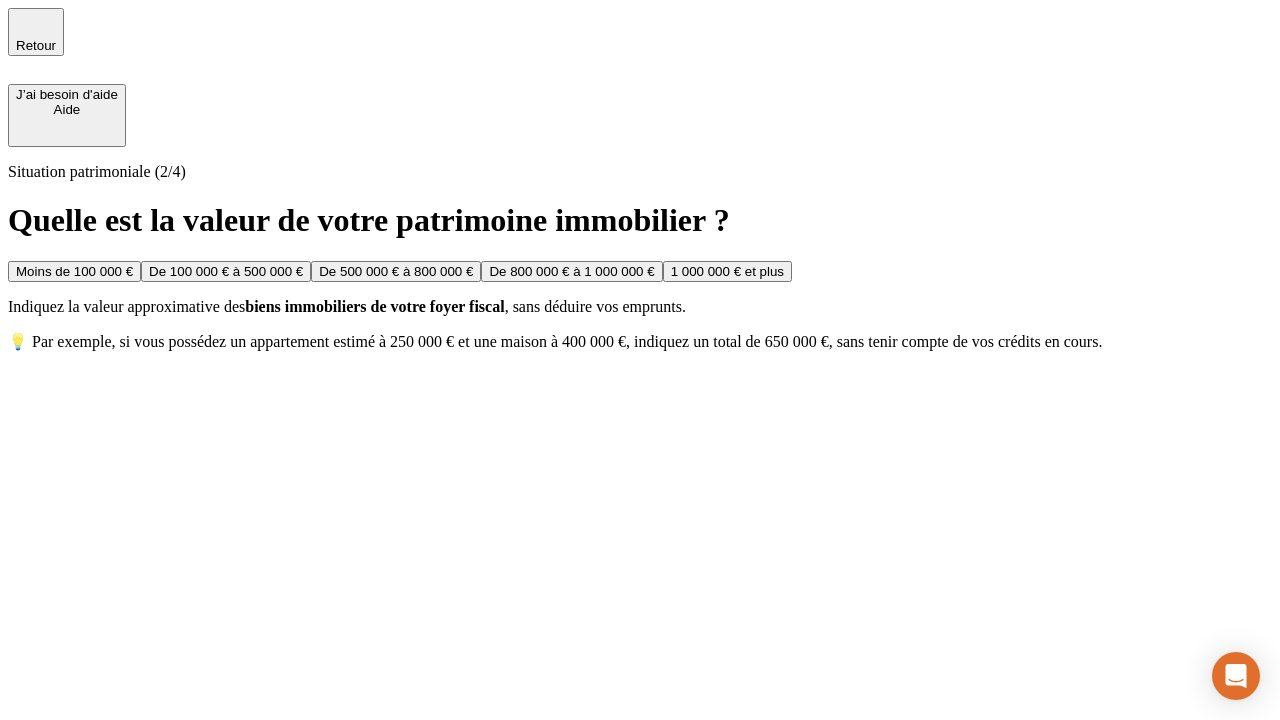 click on "Moins de 100 000 €" at bounding box center (74, 271) 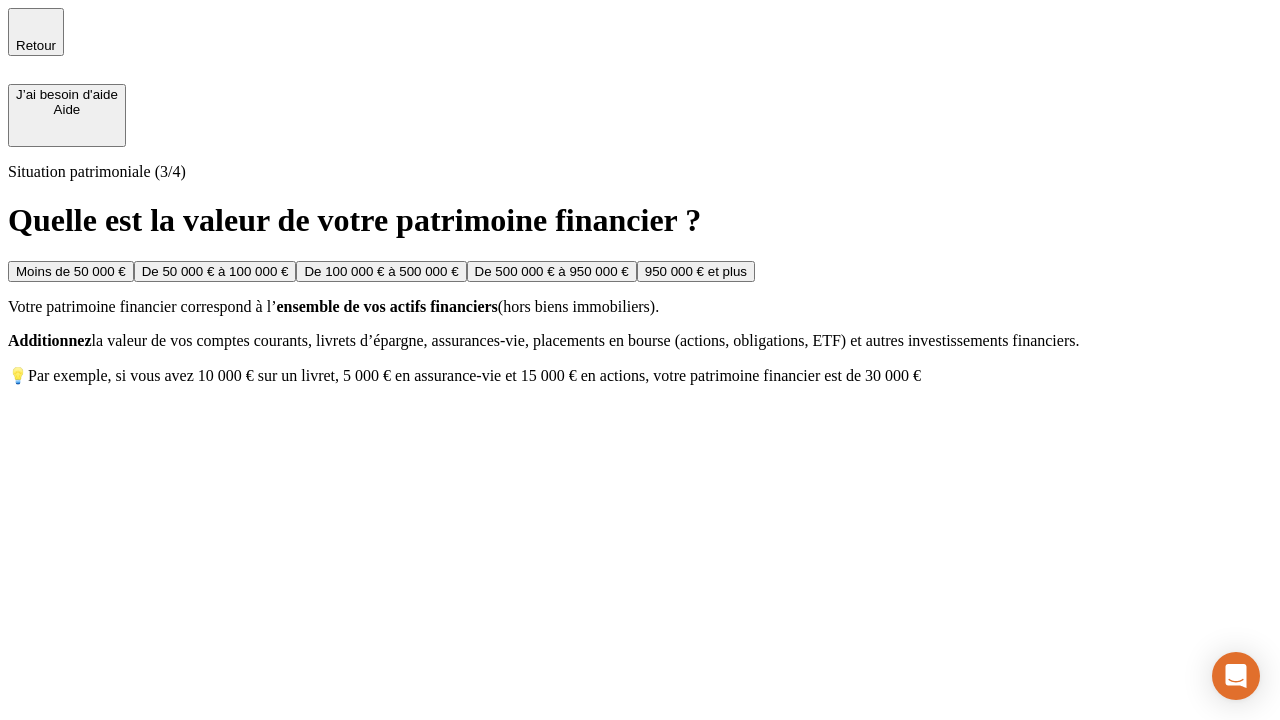 click on "Moins de 50 000 €" at bounding box center (71, 271) 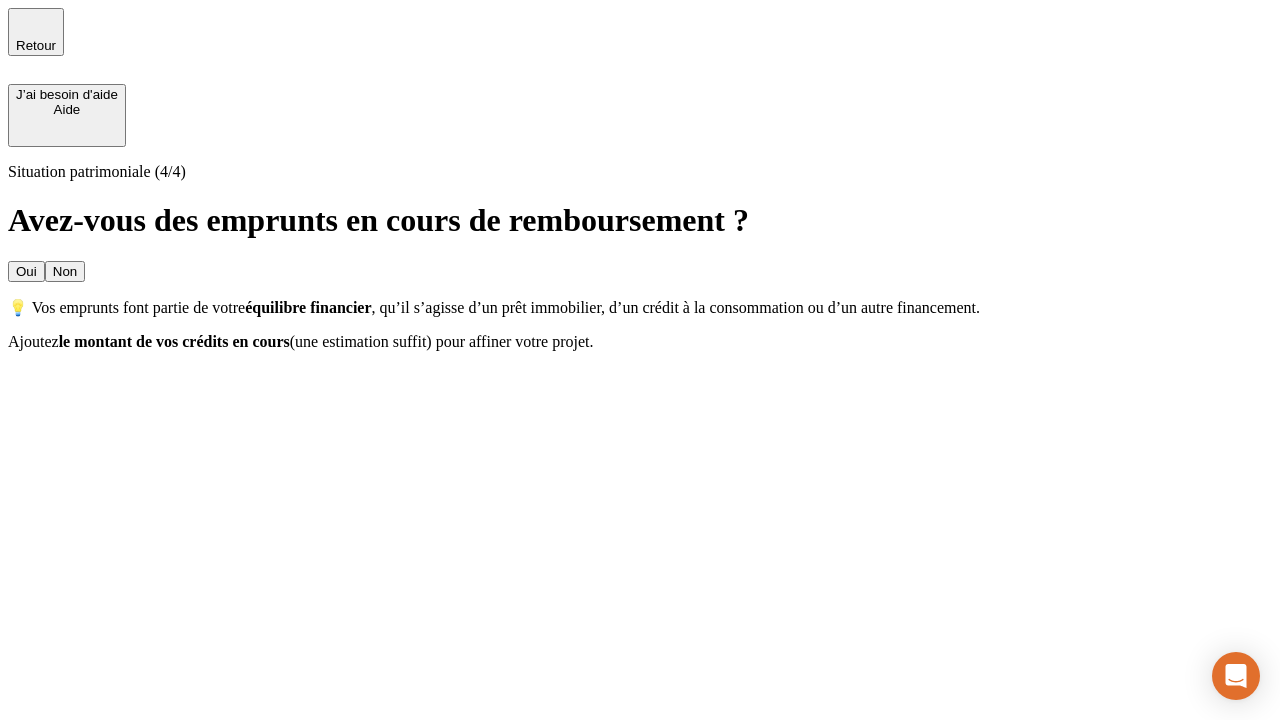 click on "Non" at bounding box center (65, 271) 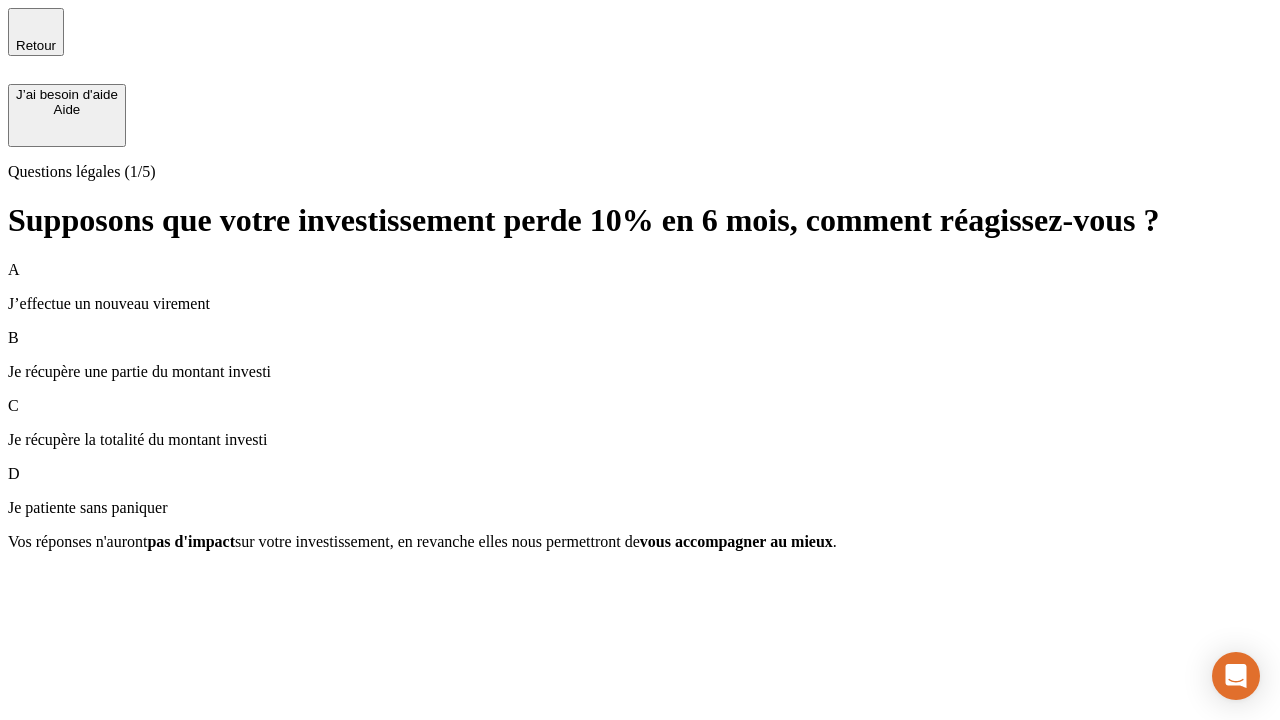click on "A J’effectue un nouveau virement" at bounding box center (640, 287) 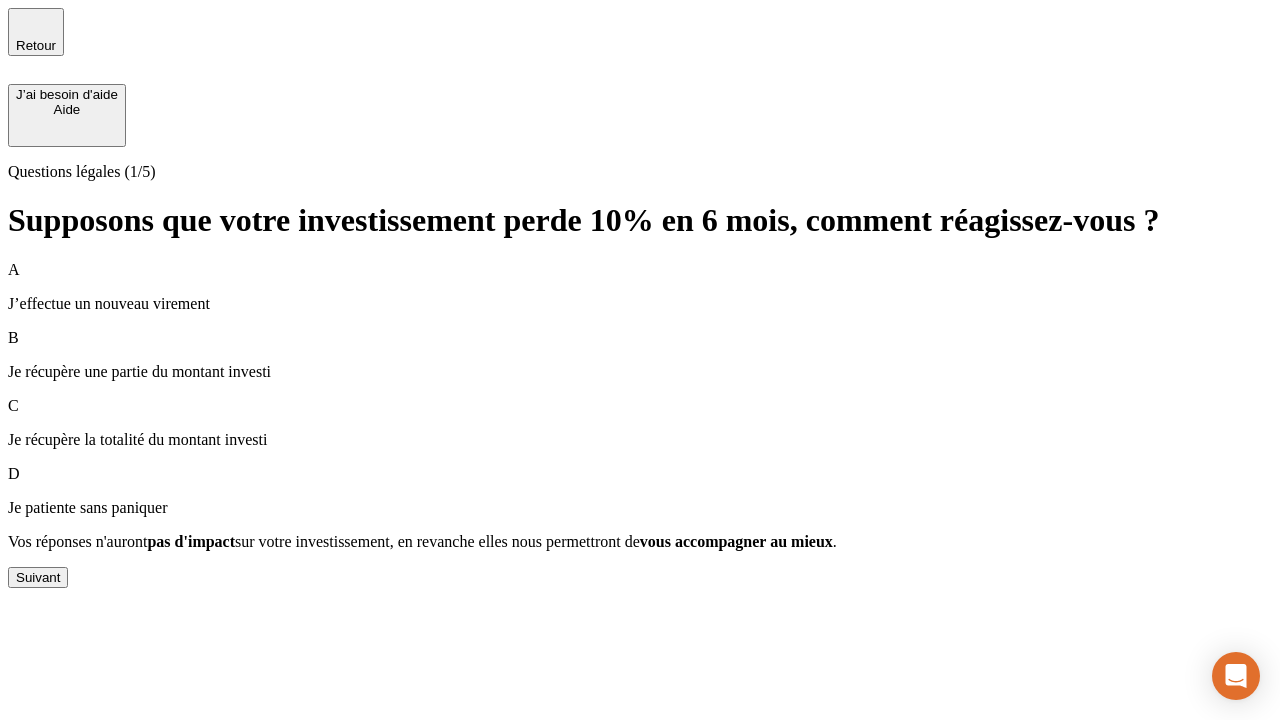 click on "Suivant" at bounding box center [38, 577] 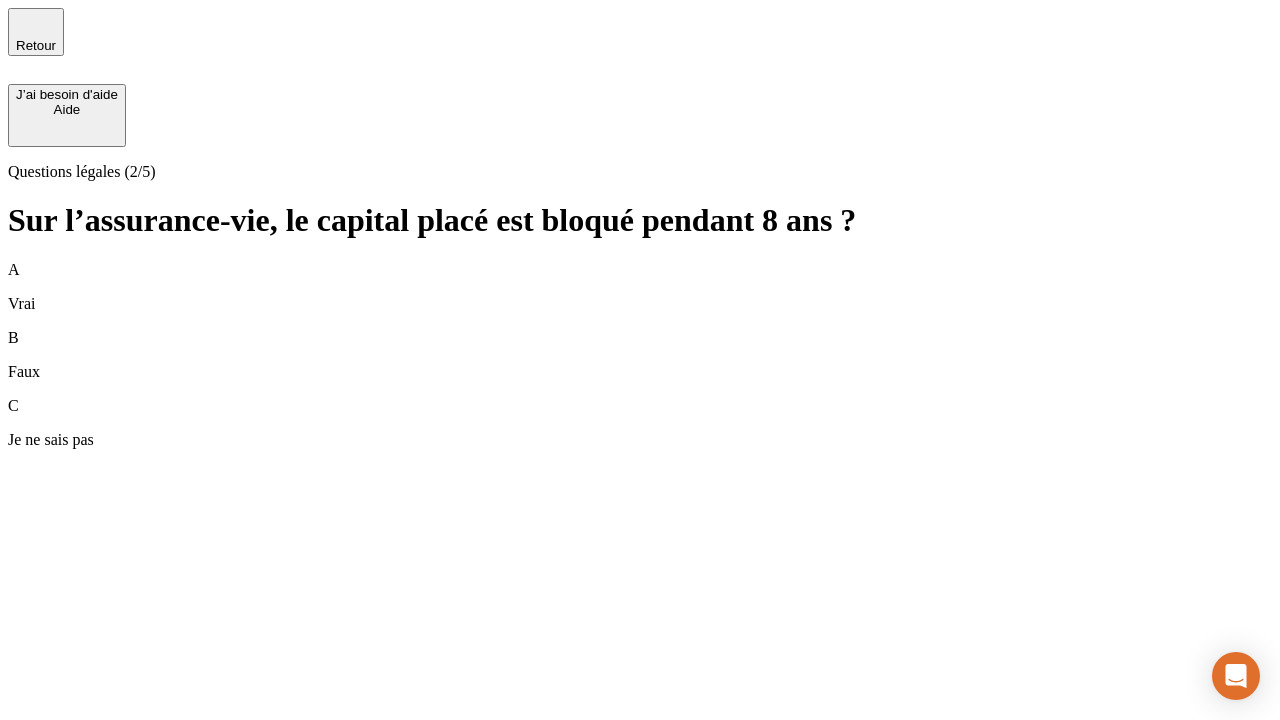 click on "B Faux" at bounding box center (640, 355) 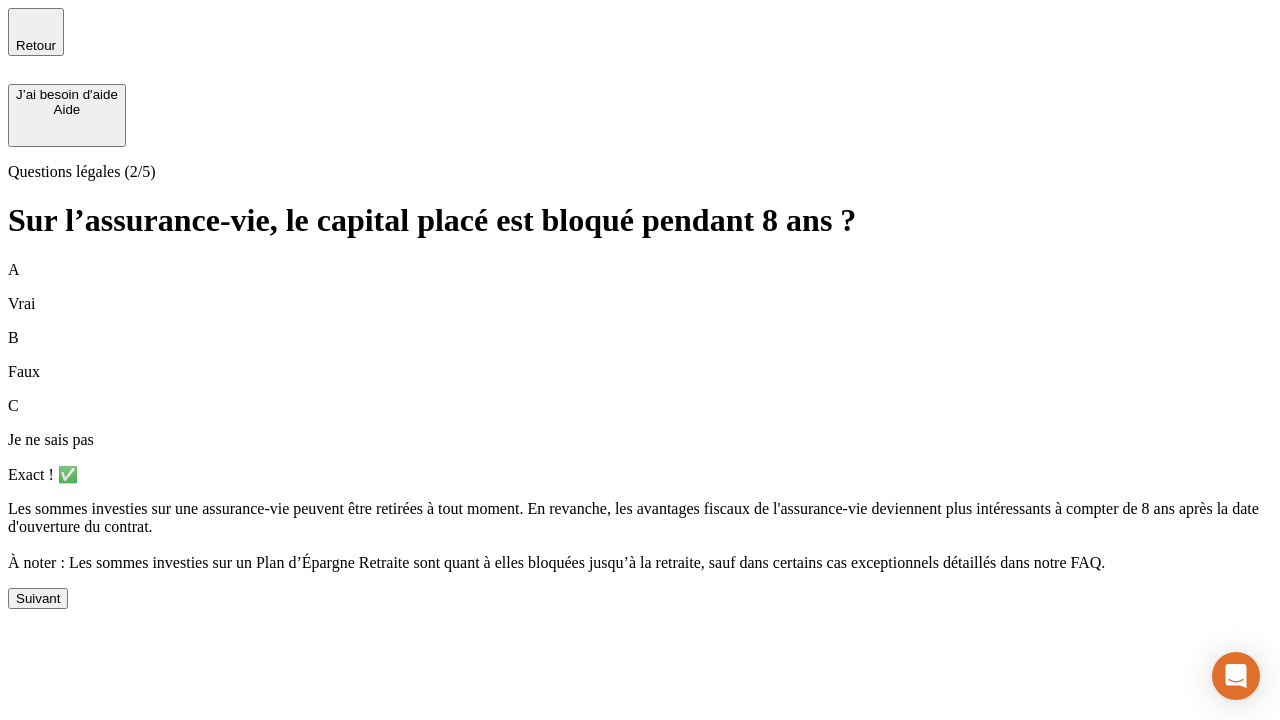 click on "Suivant" at bounding box center [38, 598] 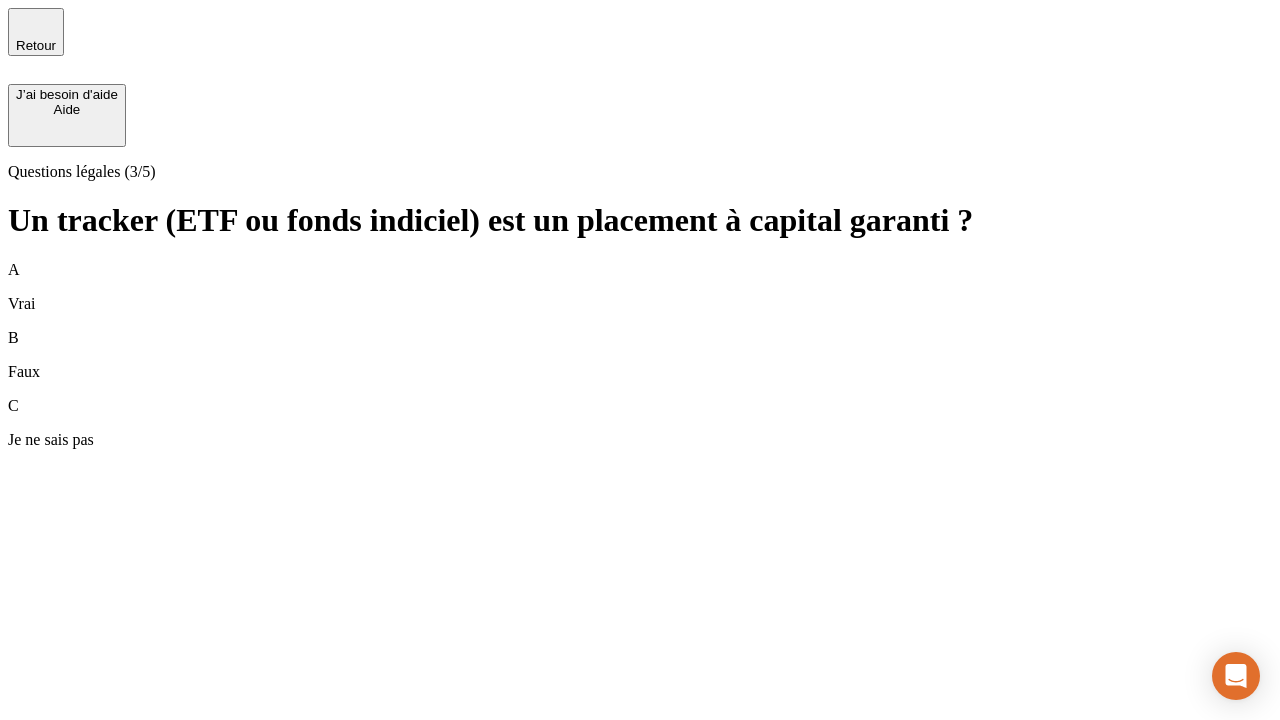 click on "B Faux" at bounding box center (640, 355) 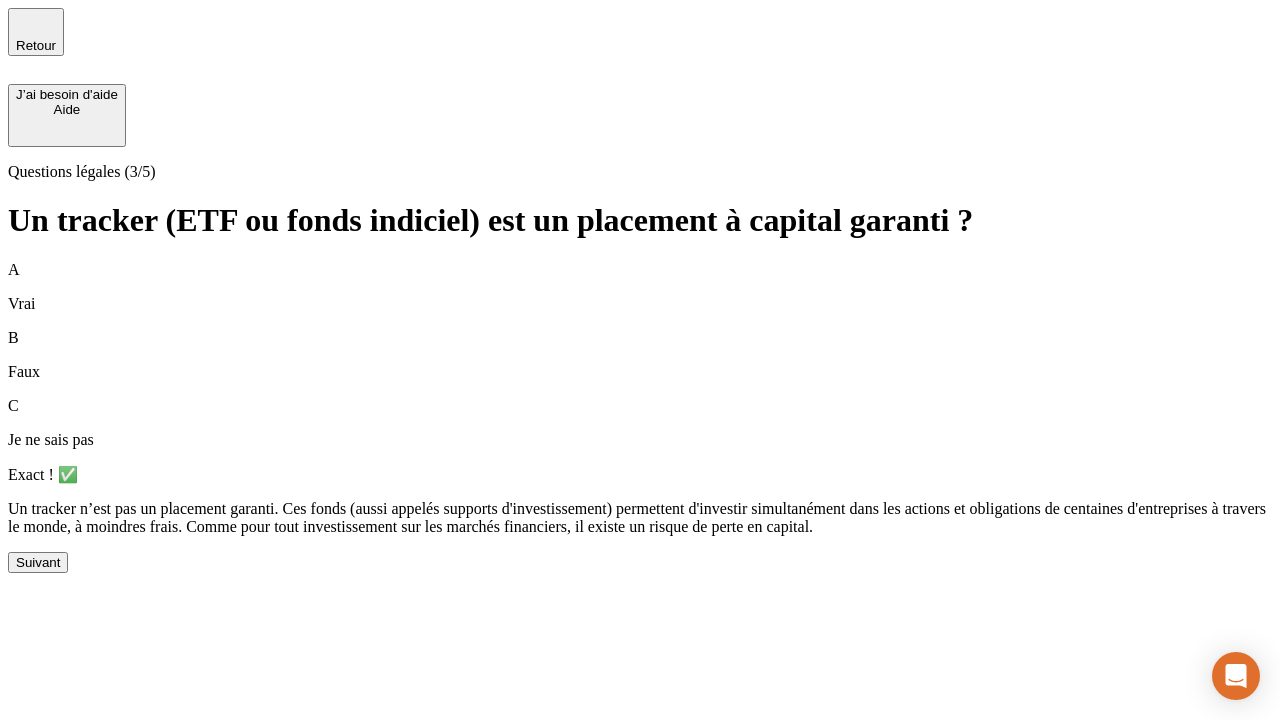 click on "Suivant" at bounding box center (38, 562) 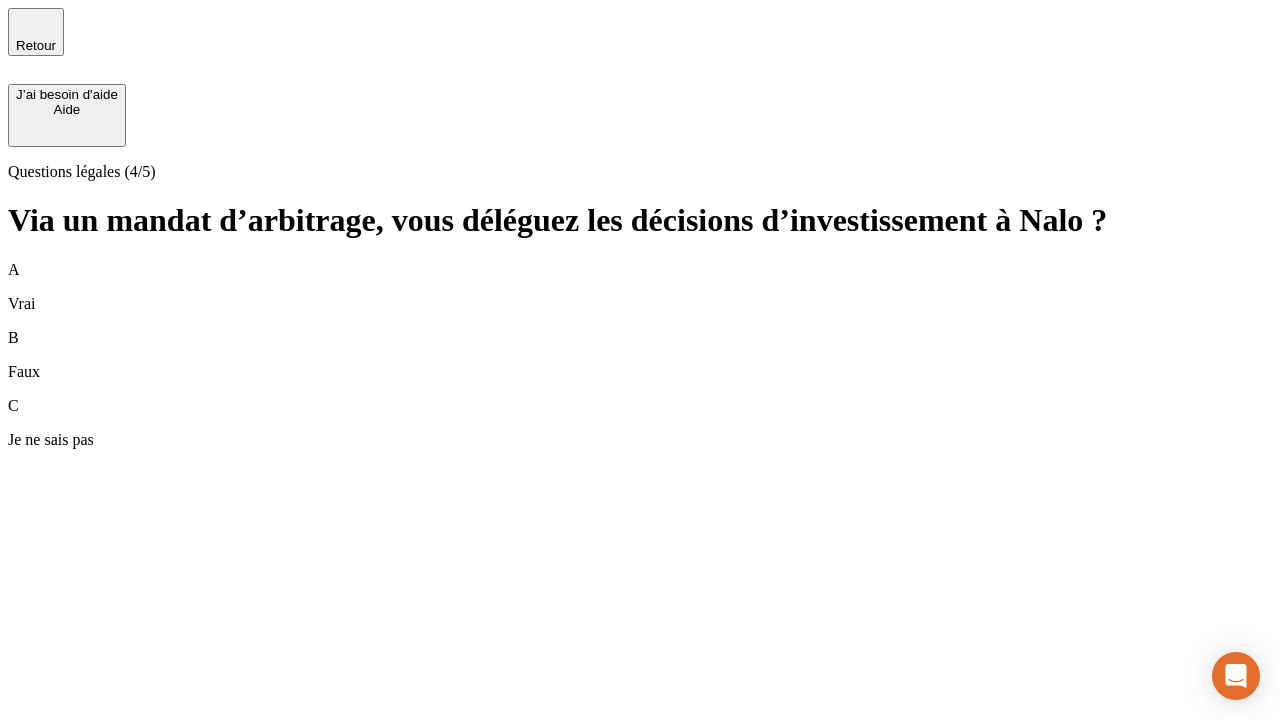 click on "A Vrai" at bounding box center [640, 287] 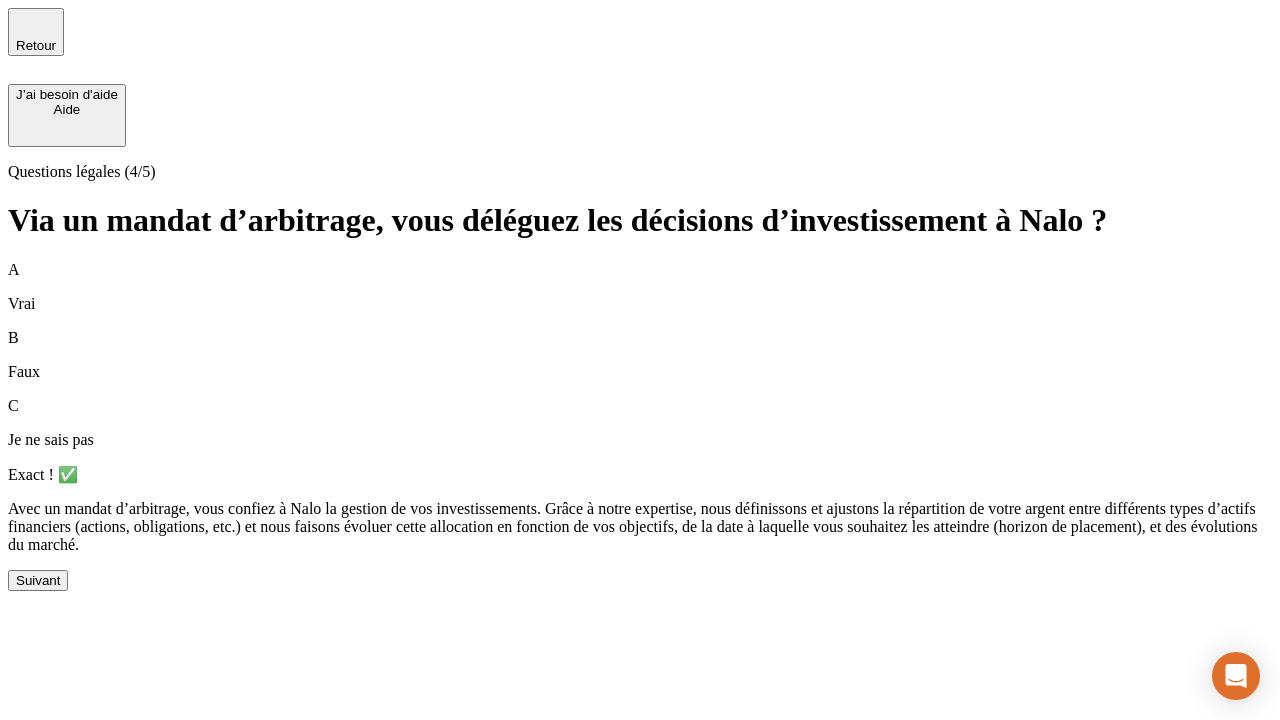 click on "Suivant" at bounding box center (38, 580) 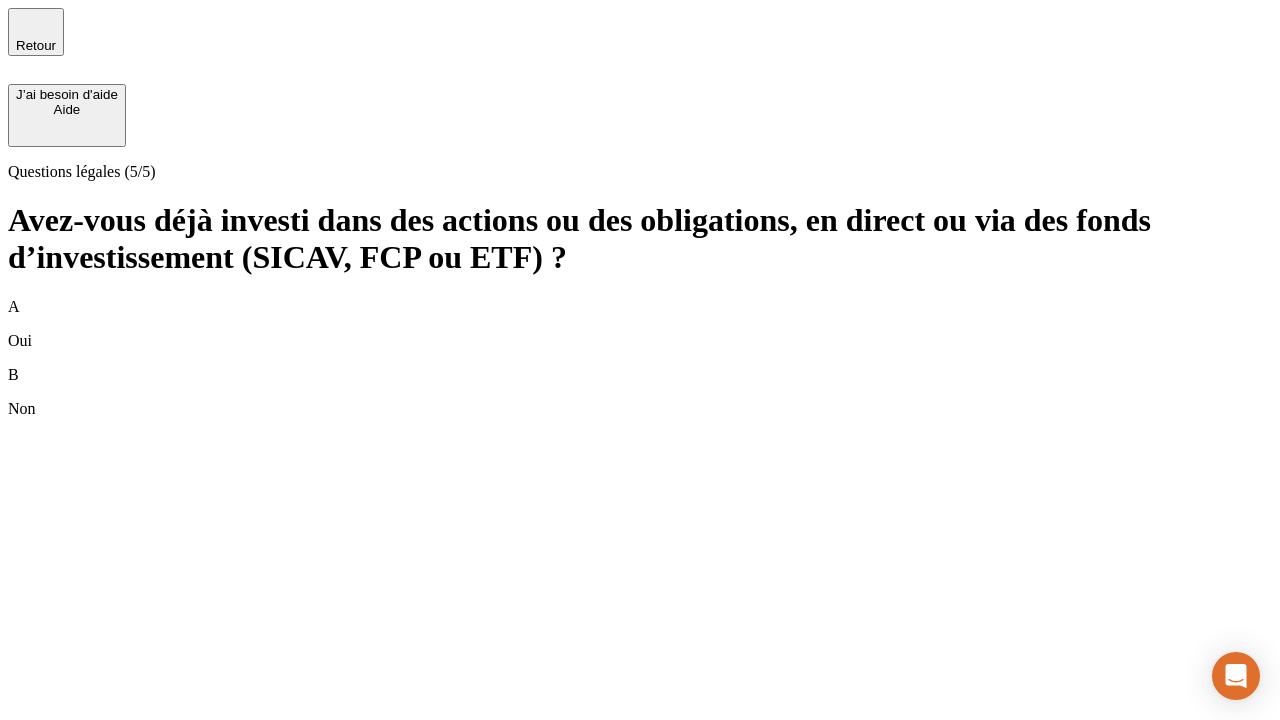click on "B Non" at bounding box center [640, 392] 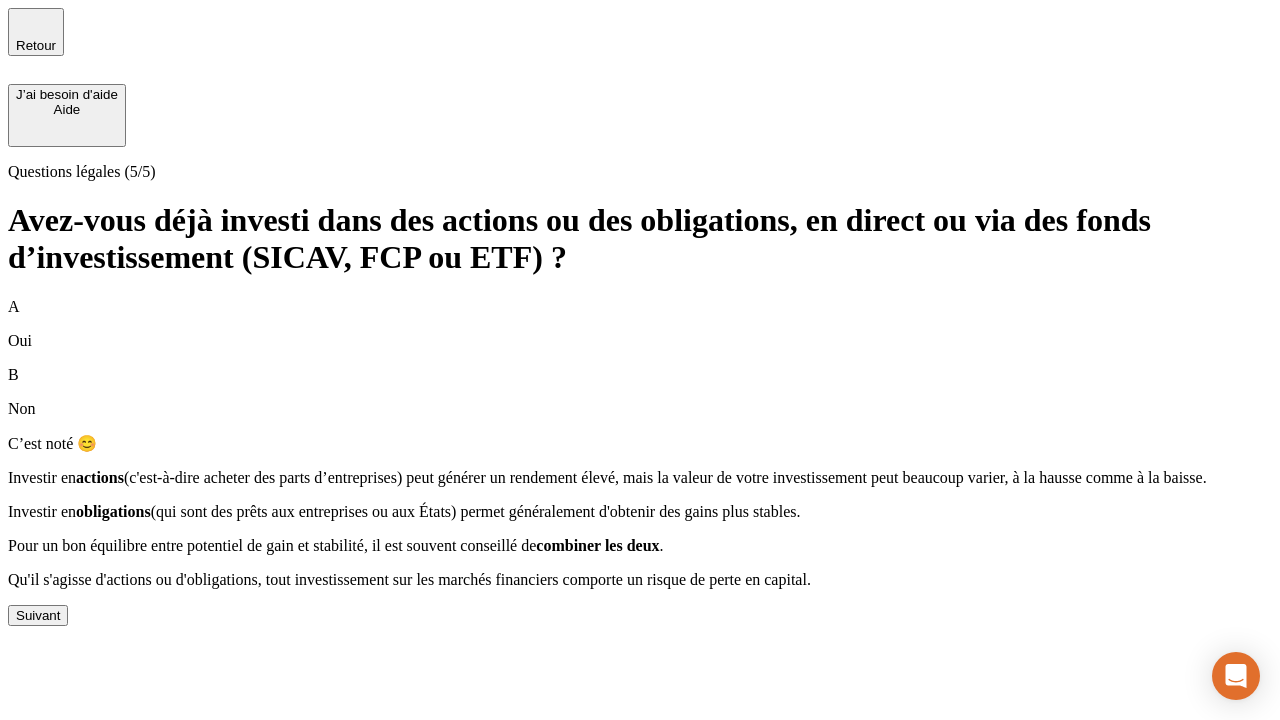 click on "Suivant" at bounding box center [38, 615] 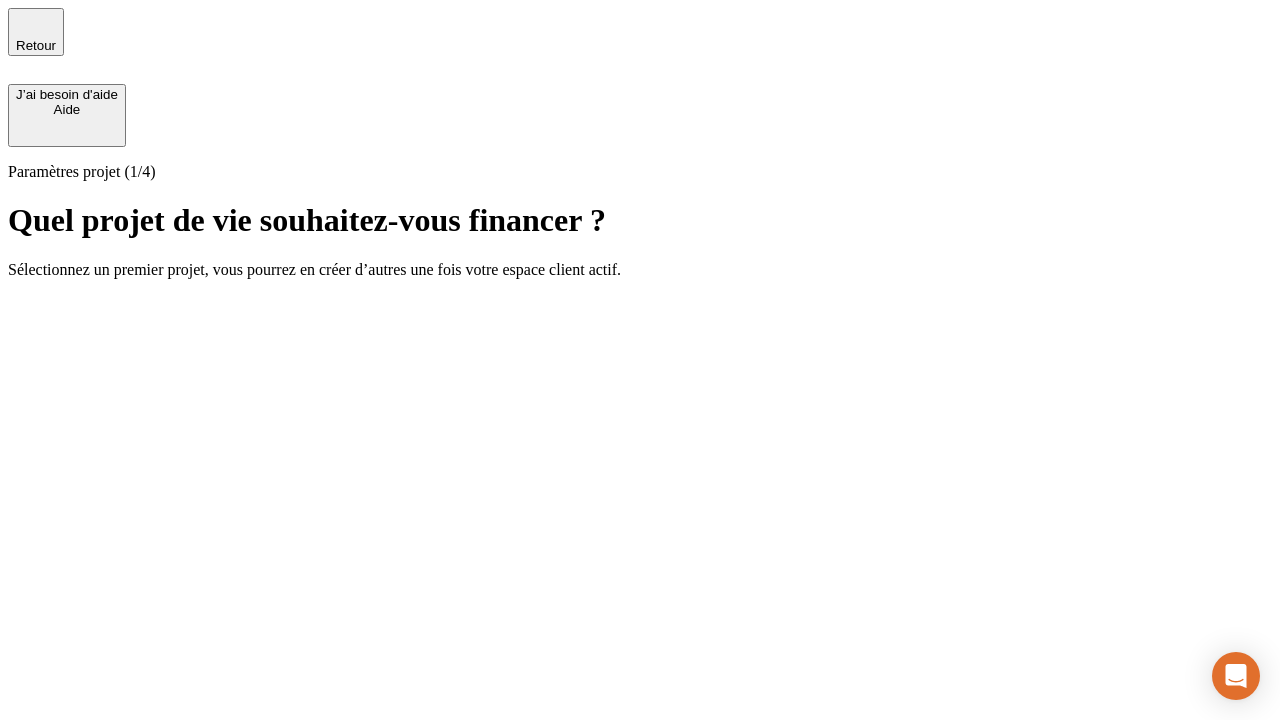 scroll, scrollTop: 0, scrollLeft: 0, axis: both 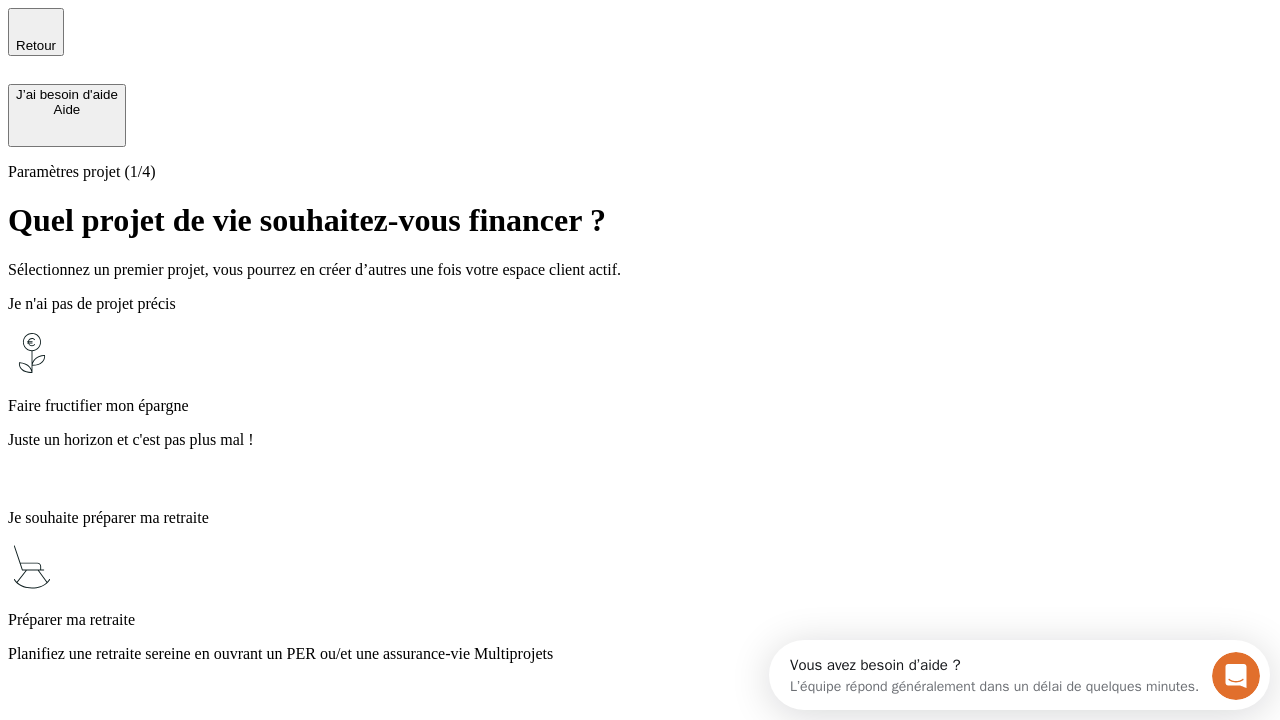 click on "Planifiez une retraite sereine en ouvrant un PER ou/et une assurance-vie Multiprojets" at bounding box center (640, 654) 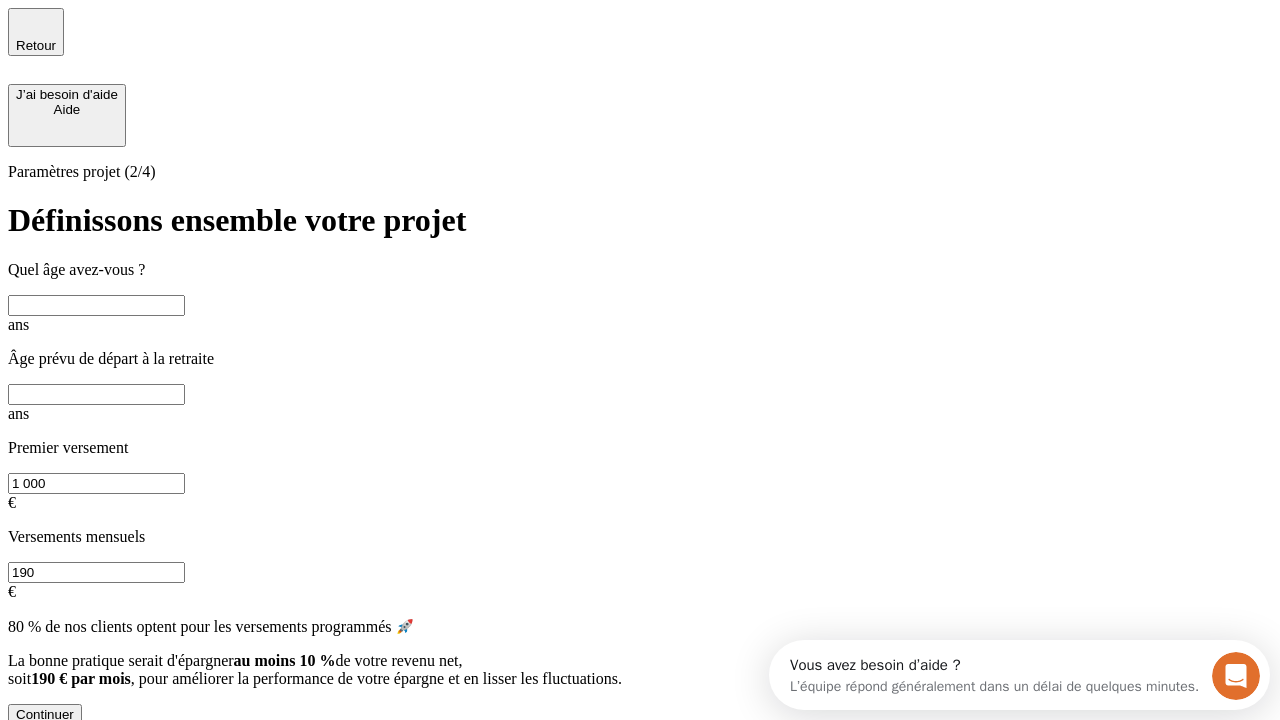 click at bounding box center (96, 305) 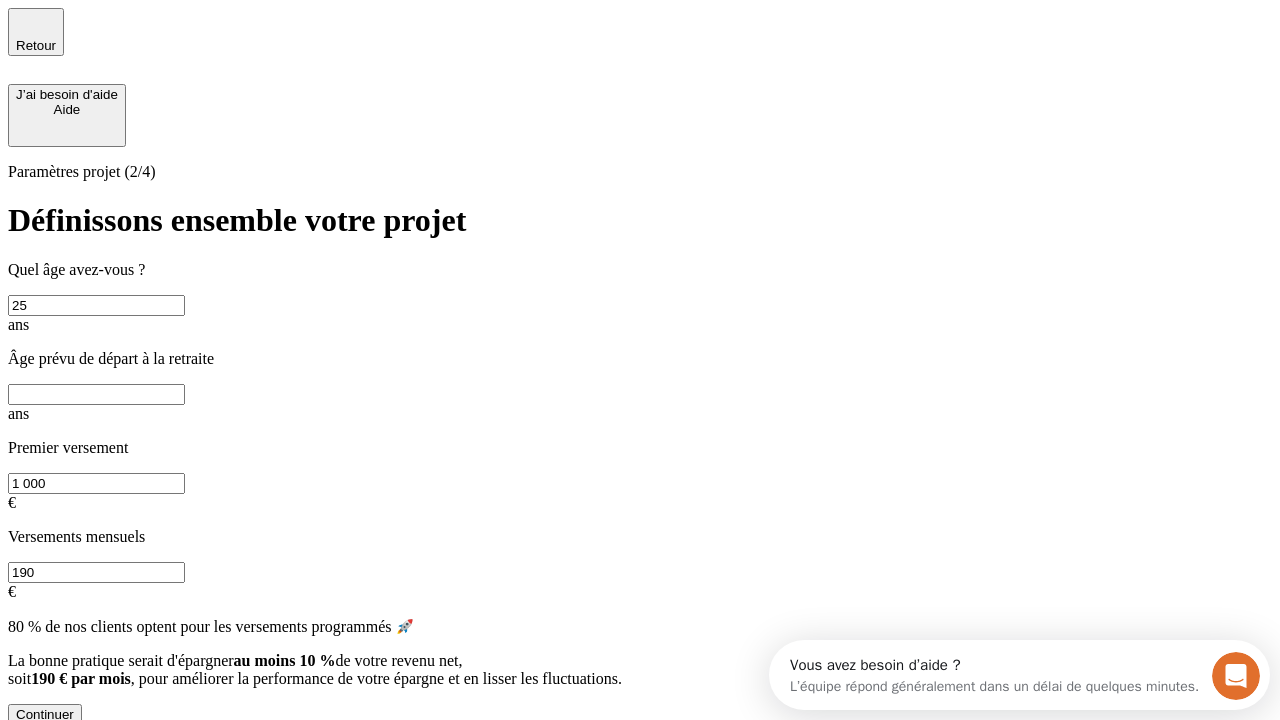 type on "25" 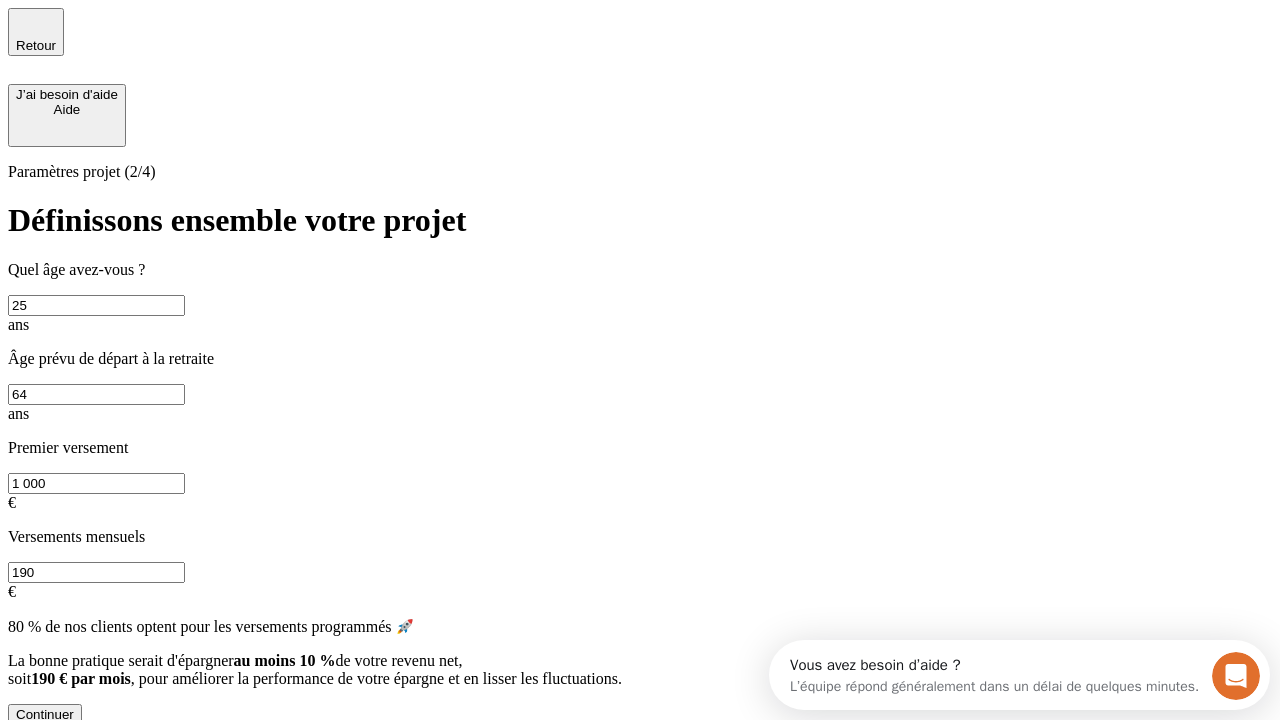 type on "64" 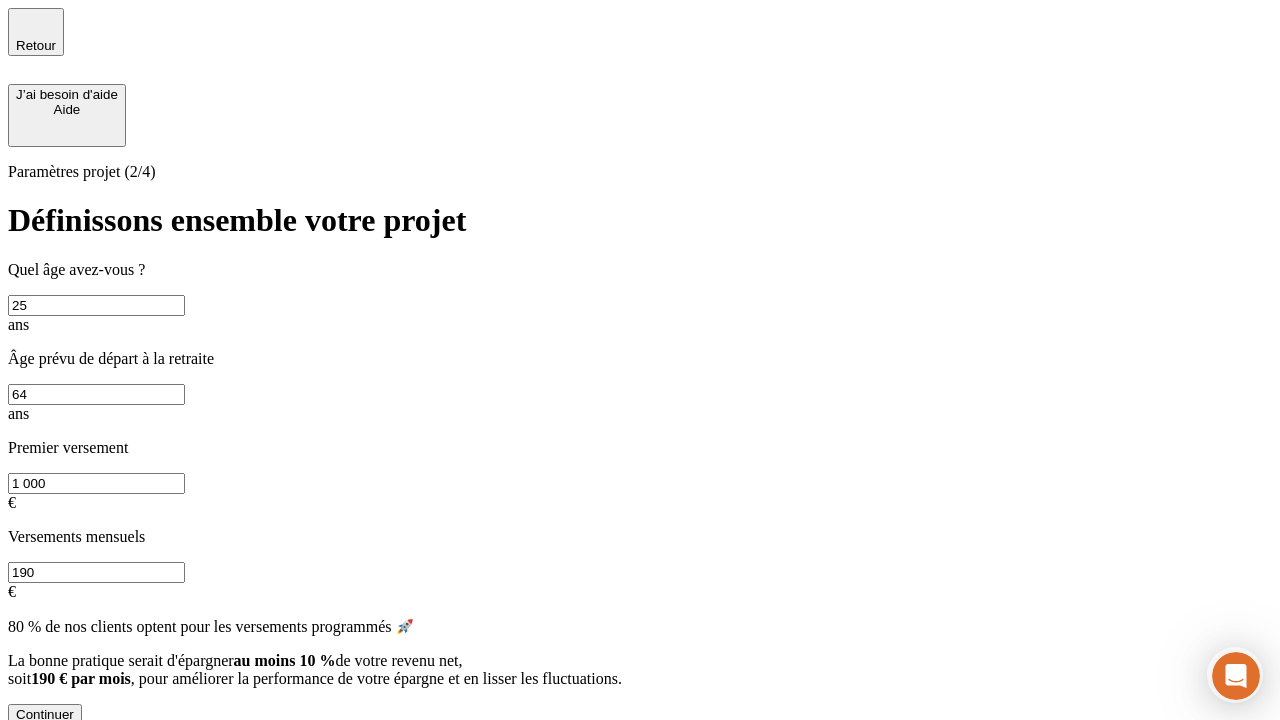 click on "190" at bounding box center (96, 572) 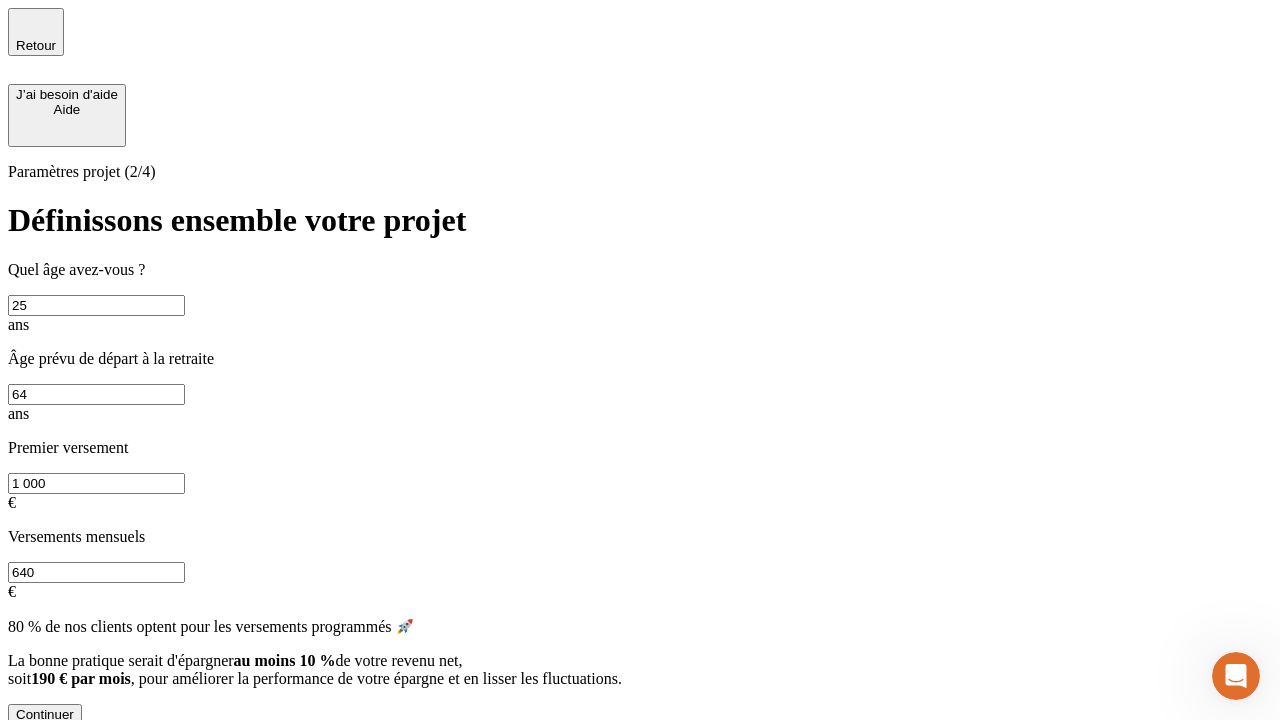 type on "640" 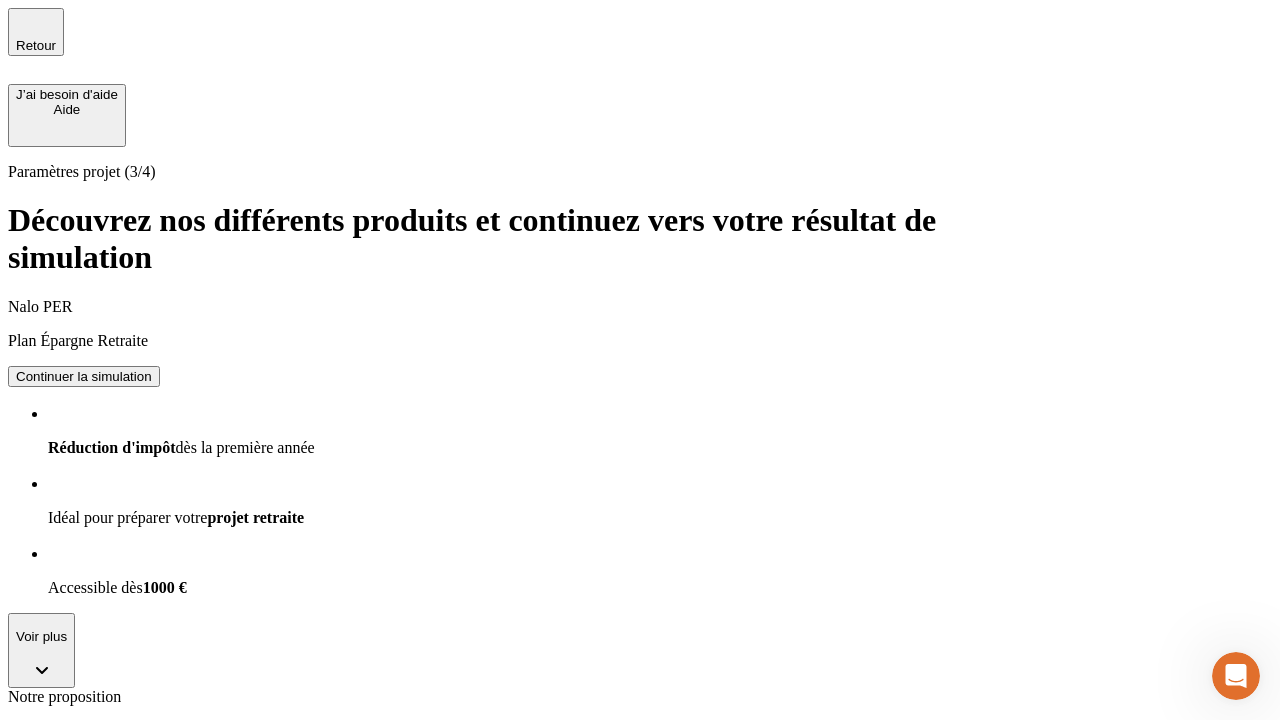 click on "Continuer la simulation" at bounding box center (84, 376) 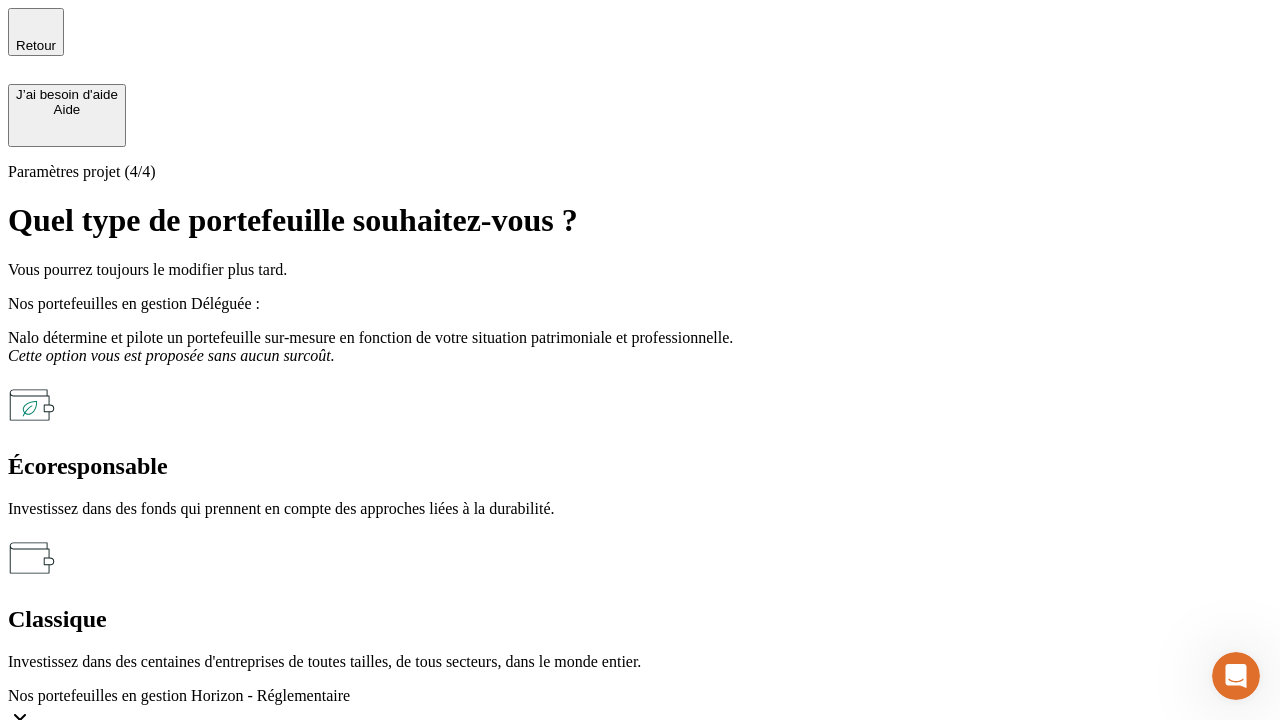 click on "Classique" at bounding box center (640, 619) 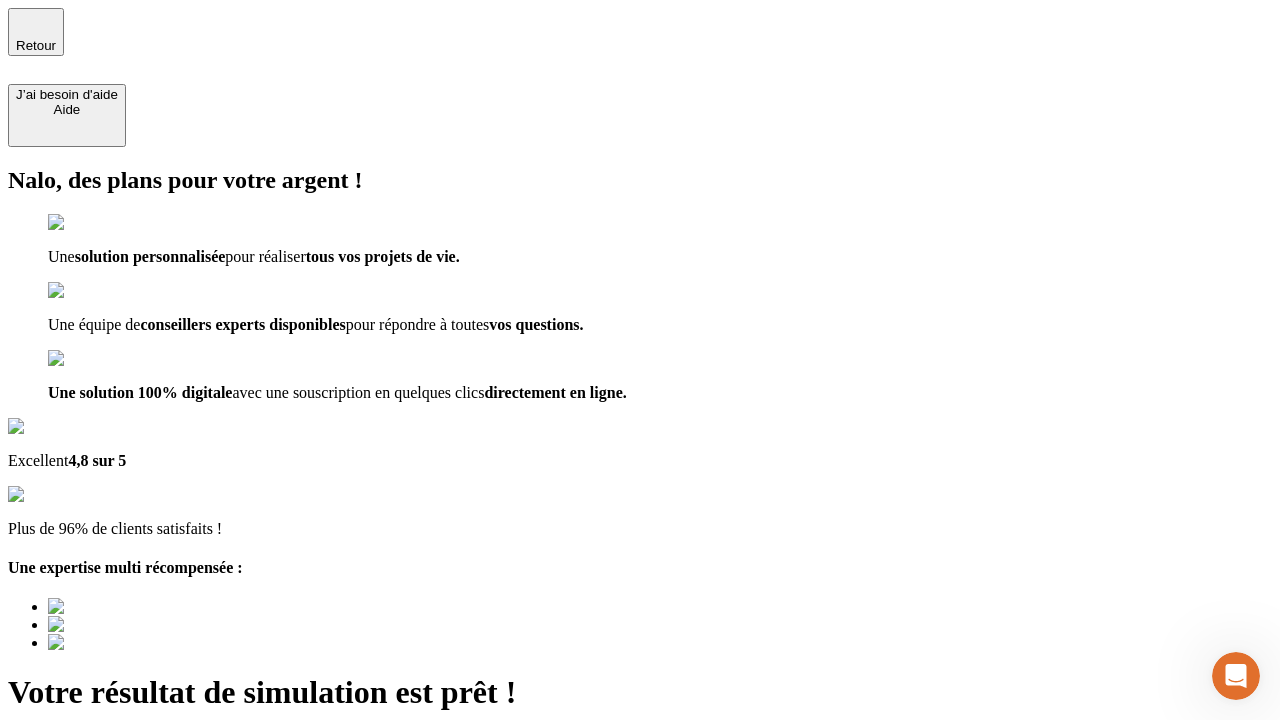click on "Découvrir ma simulation" at bounding box center [87, 797] 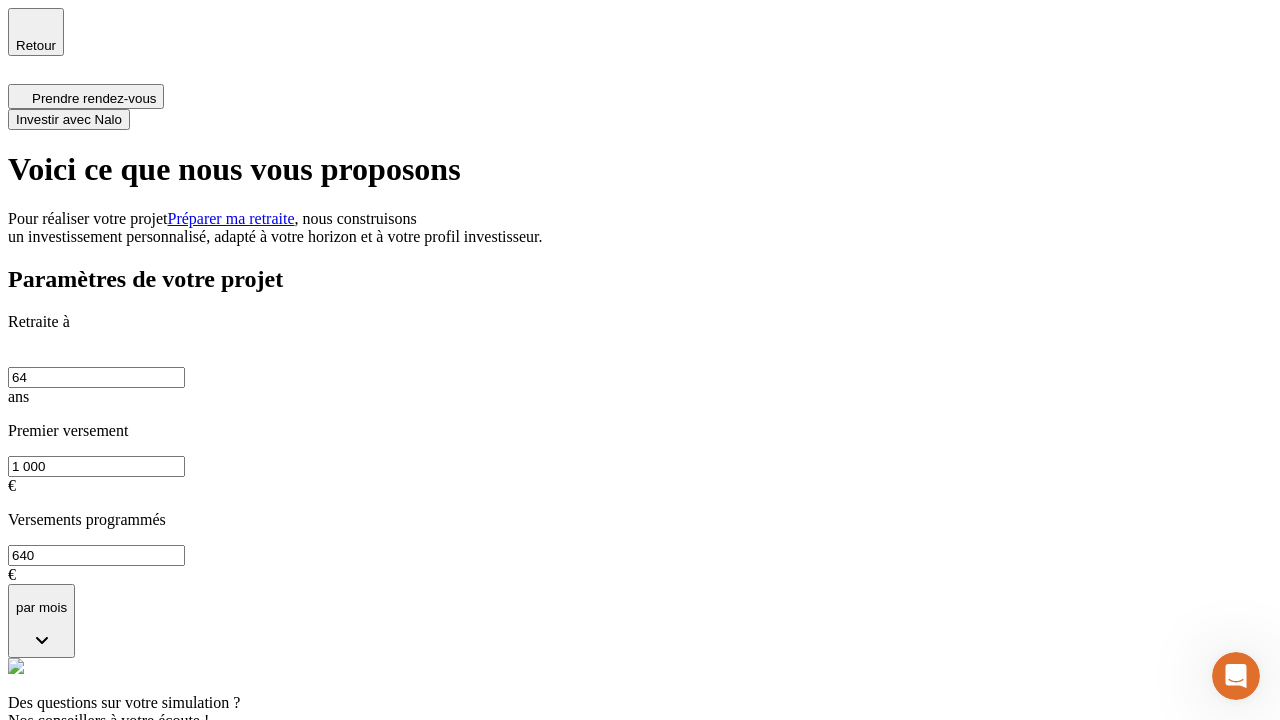 click on "Investir avec Nalo" at bounding box center [69, 119] 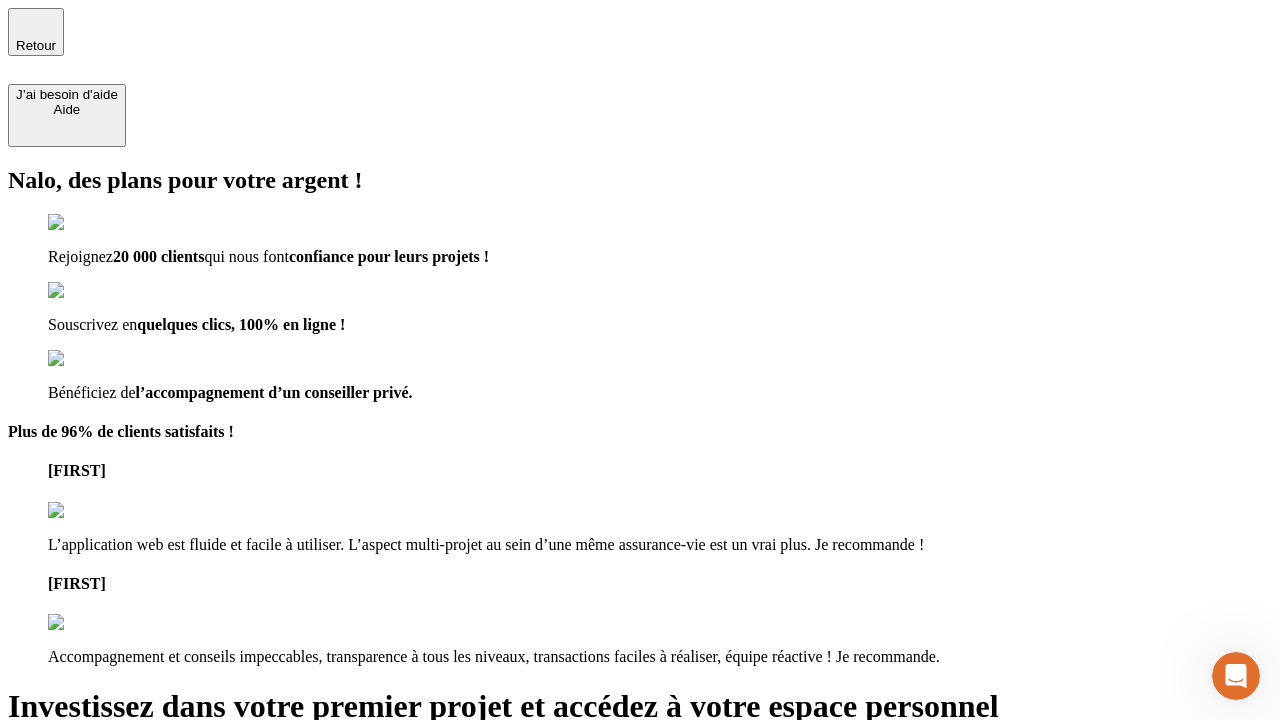 type on "[EMAIL]" 